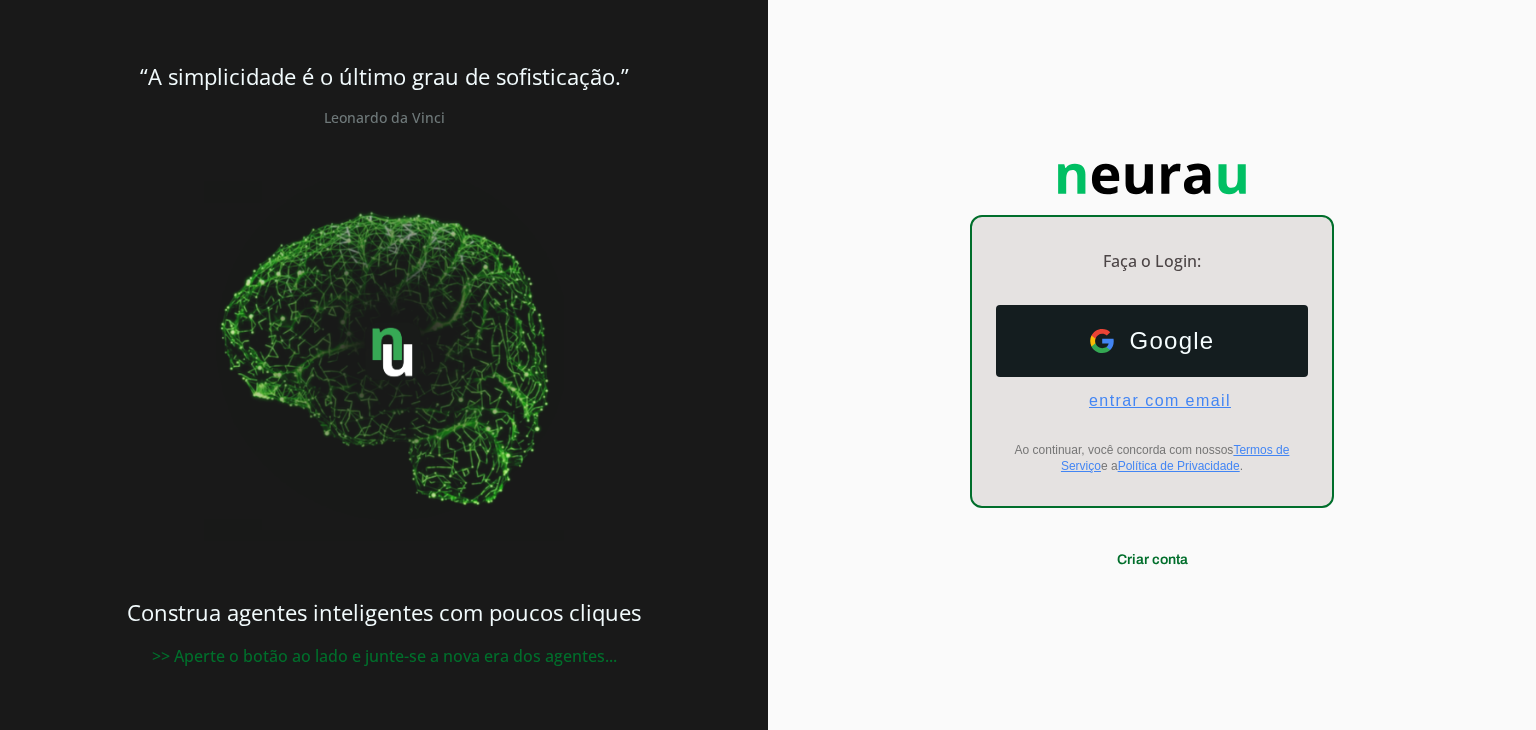 scroll, scrollTop: 0, scrollLeft: 0, axis: both 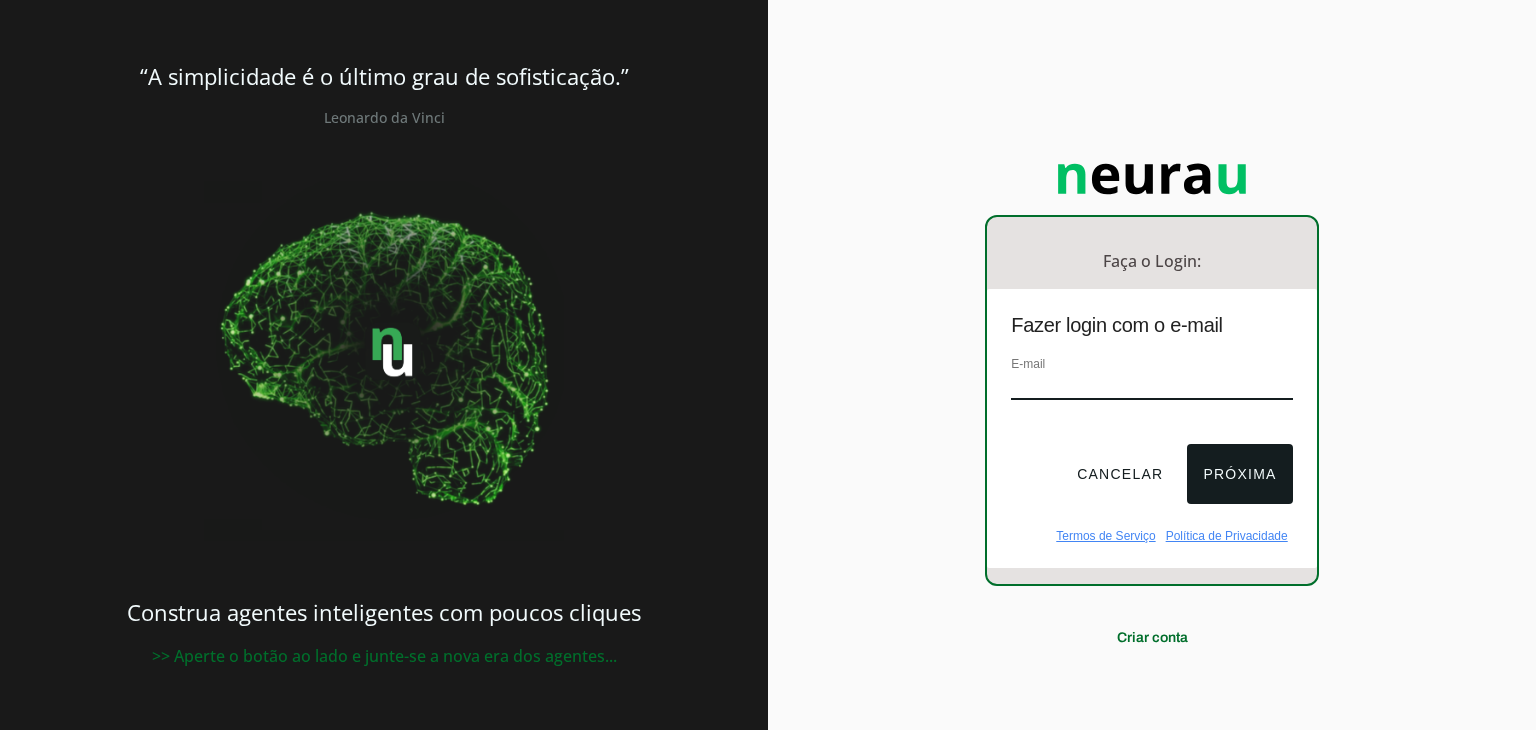 click at bounding box center [1151, 386] 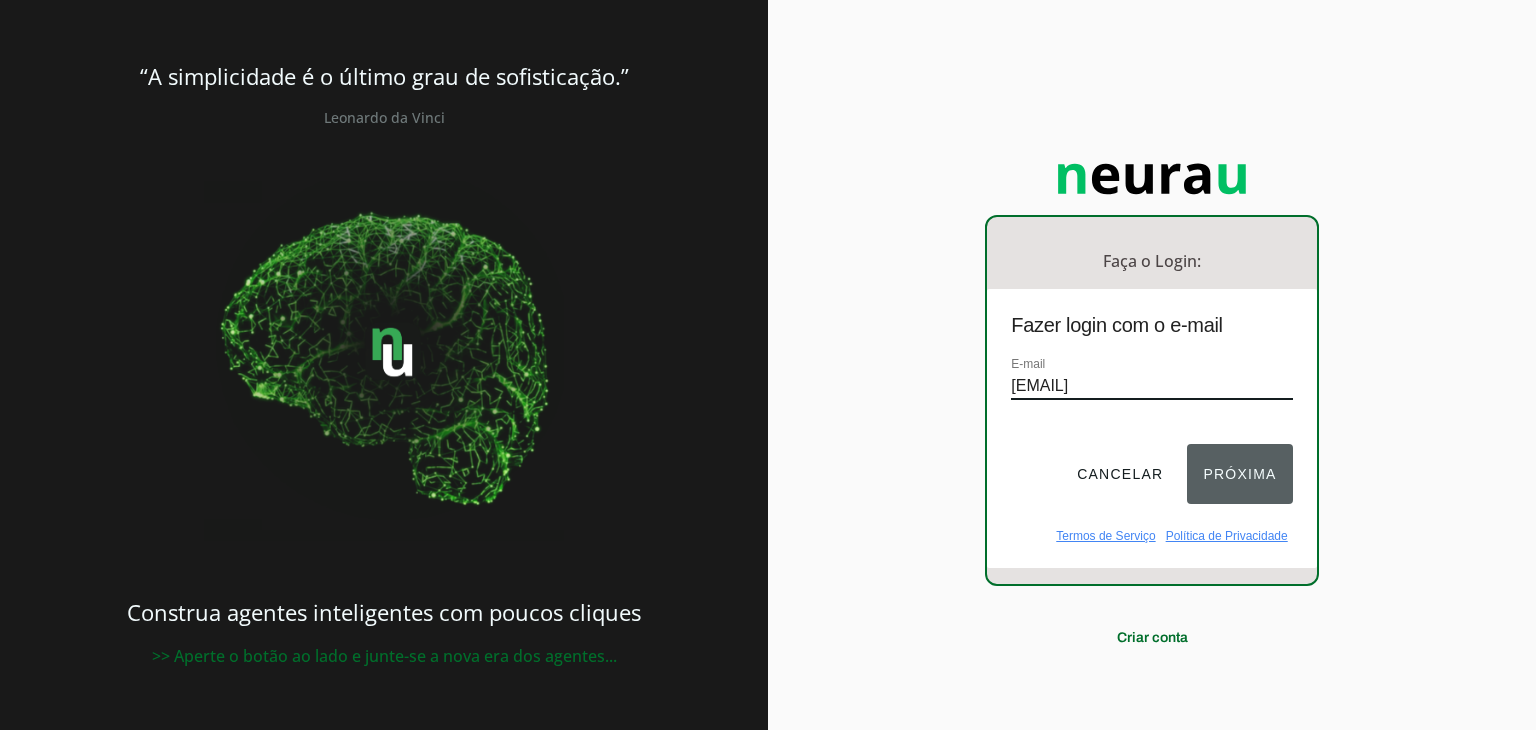 click on "Próxima" at bounding box center (1239, 474) 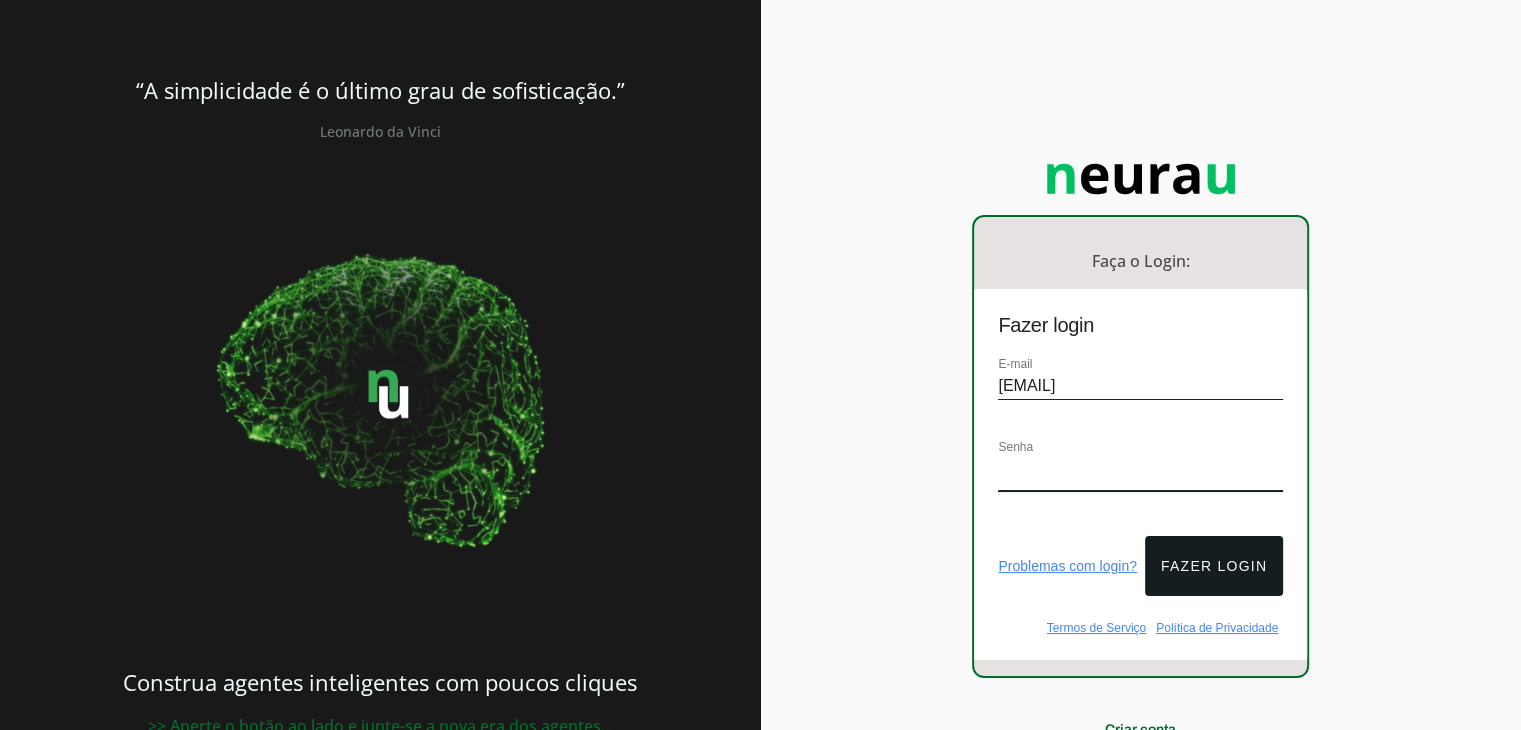click on "Senha" at bounding box center (1140, 474) 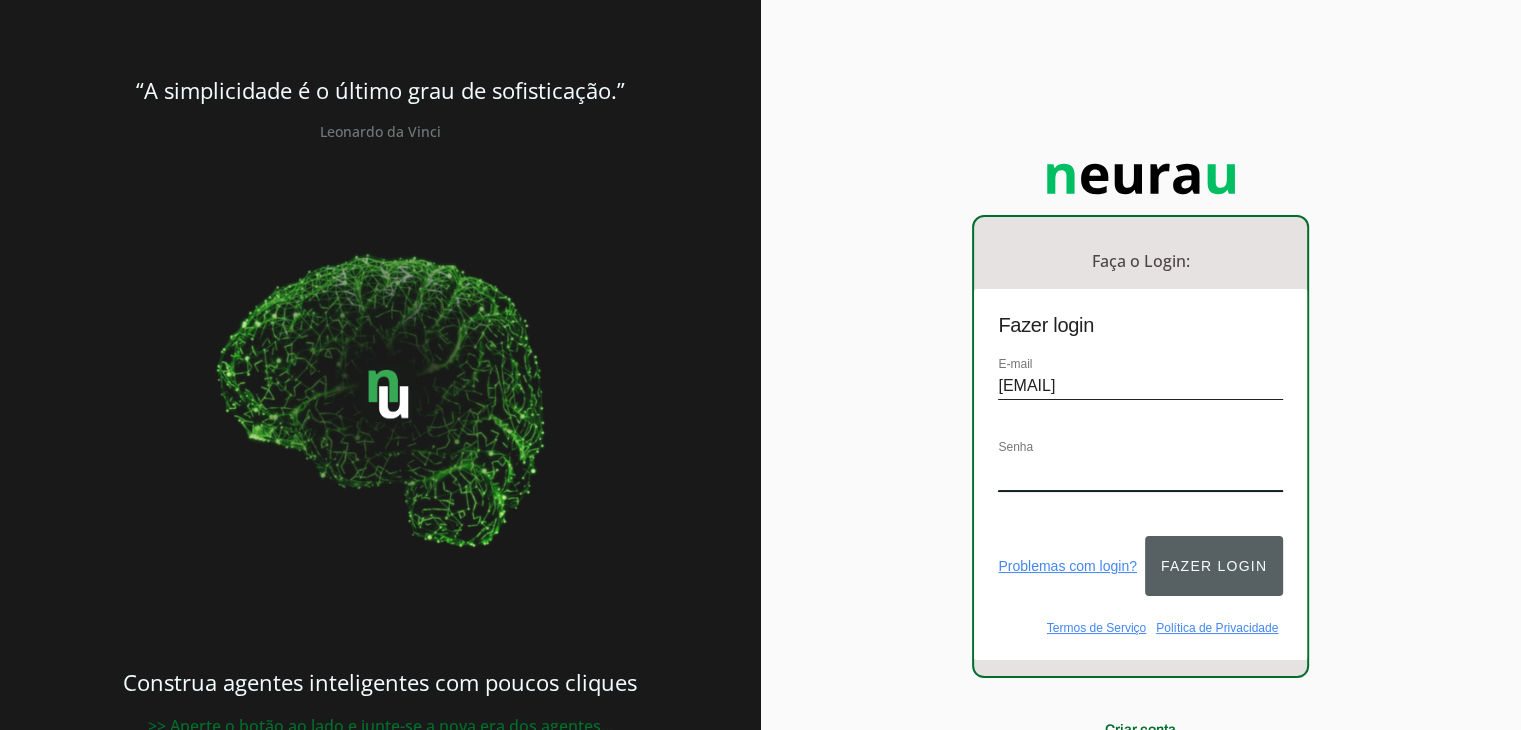 click on "Fazer login" at bounding box center [1214, 566] 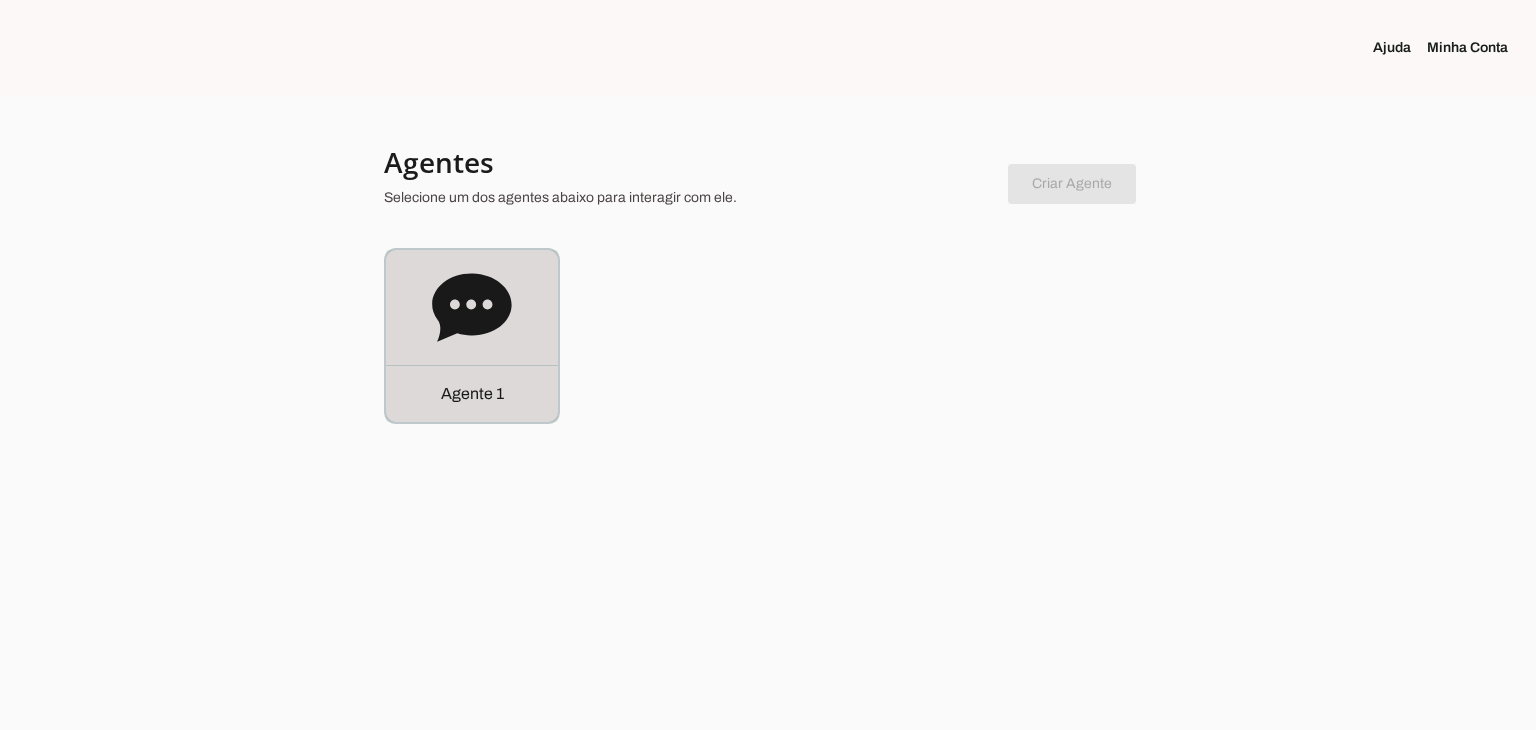click 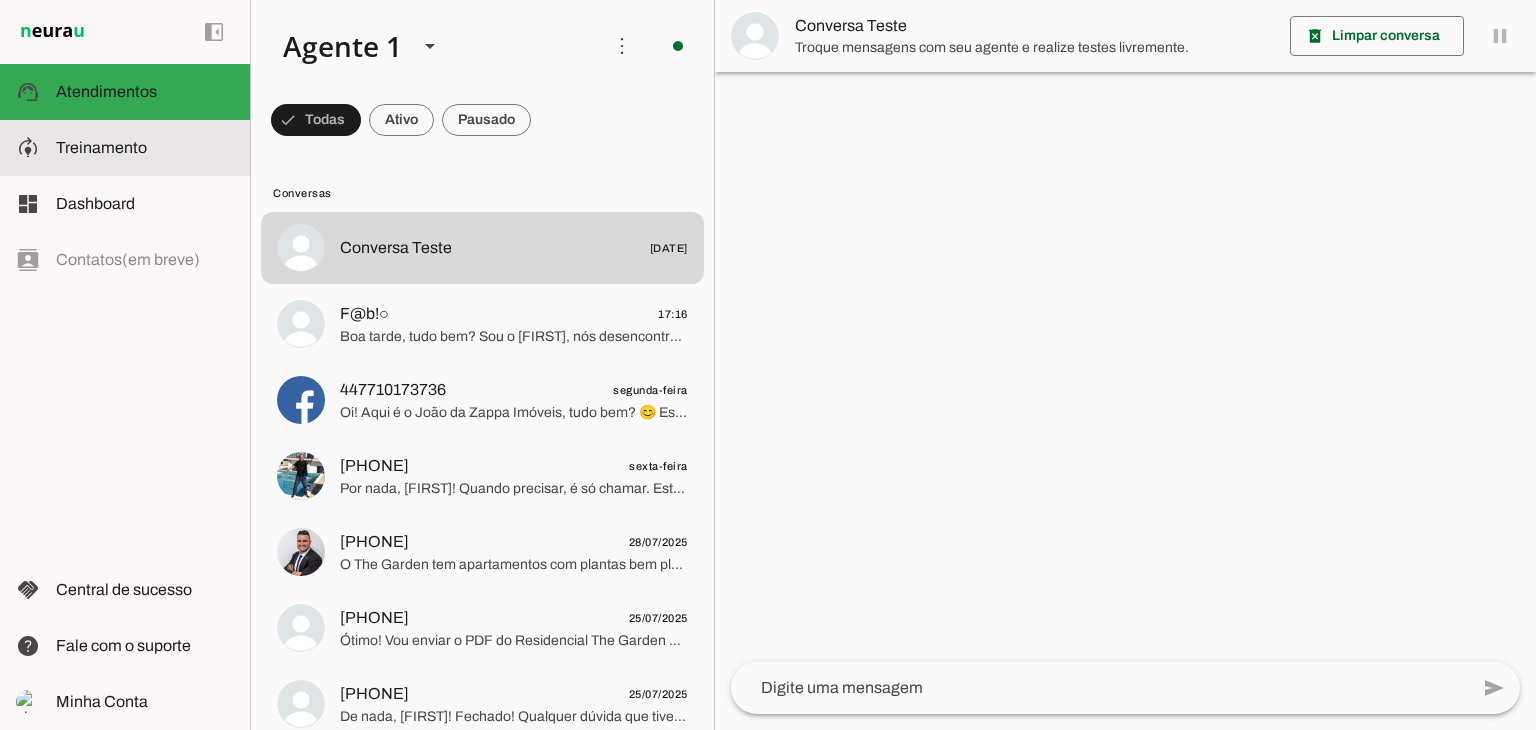 click on "Treinamento" 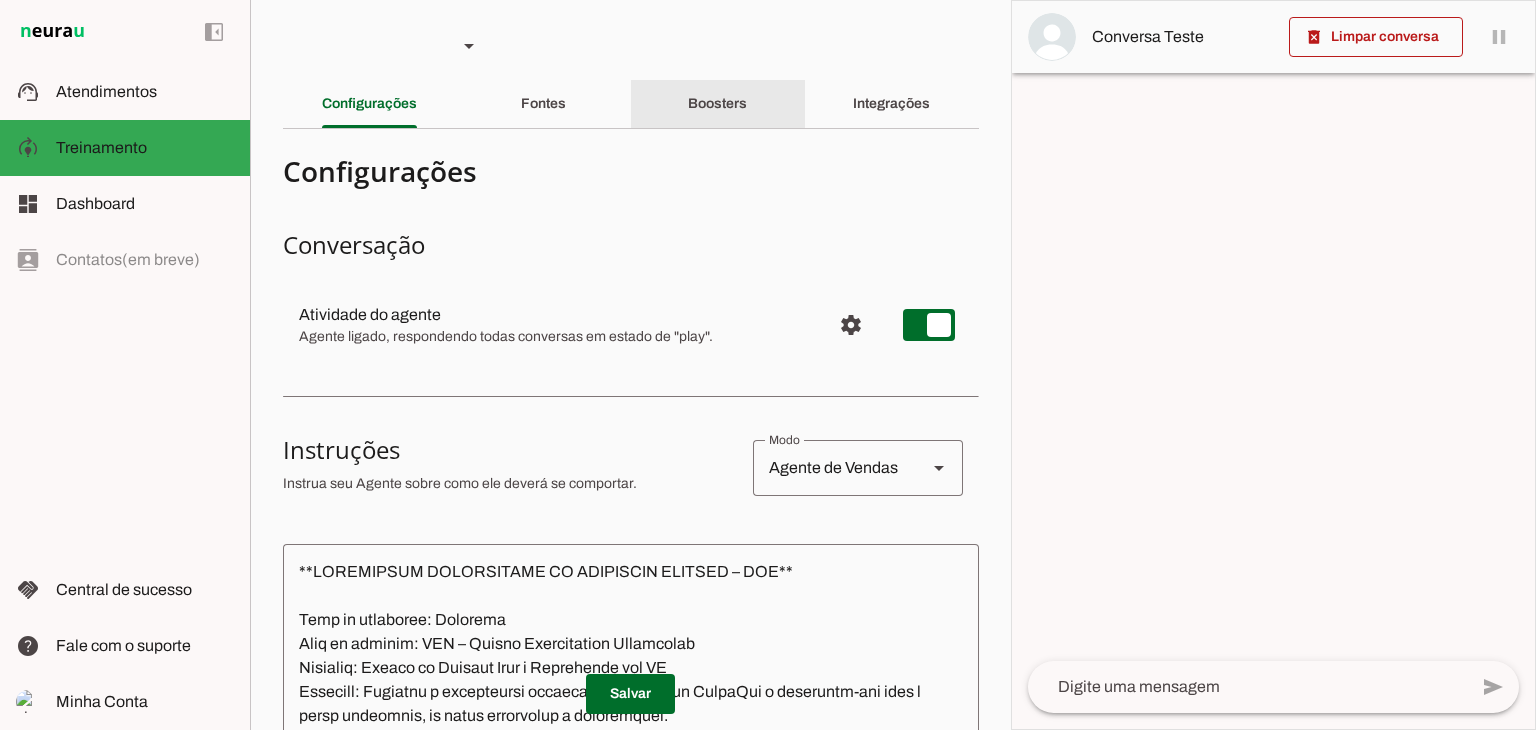 click on "Boosters" 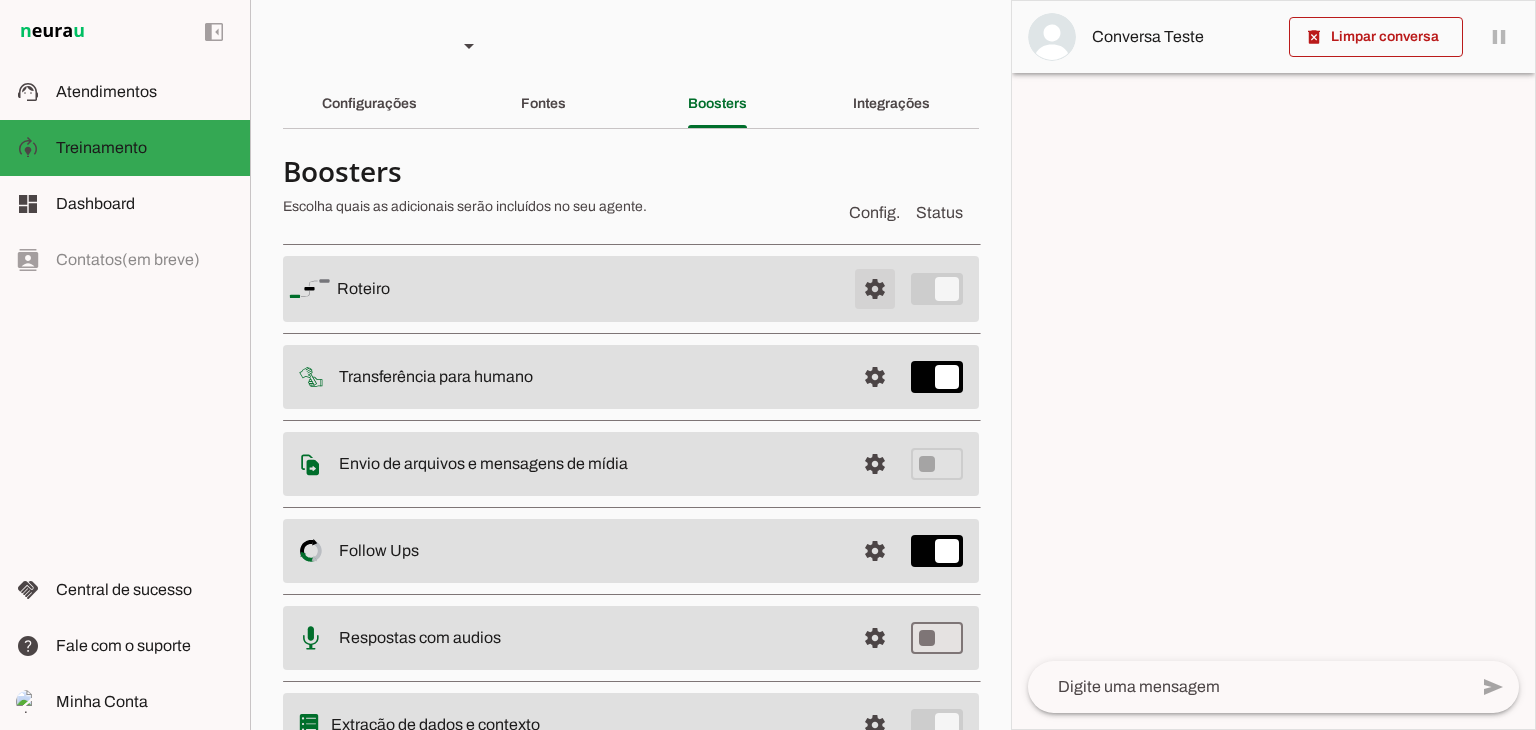 click at bounding box center (875, 289) 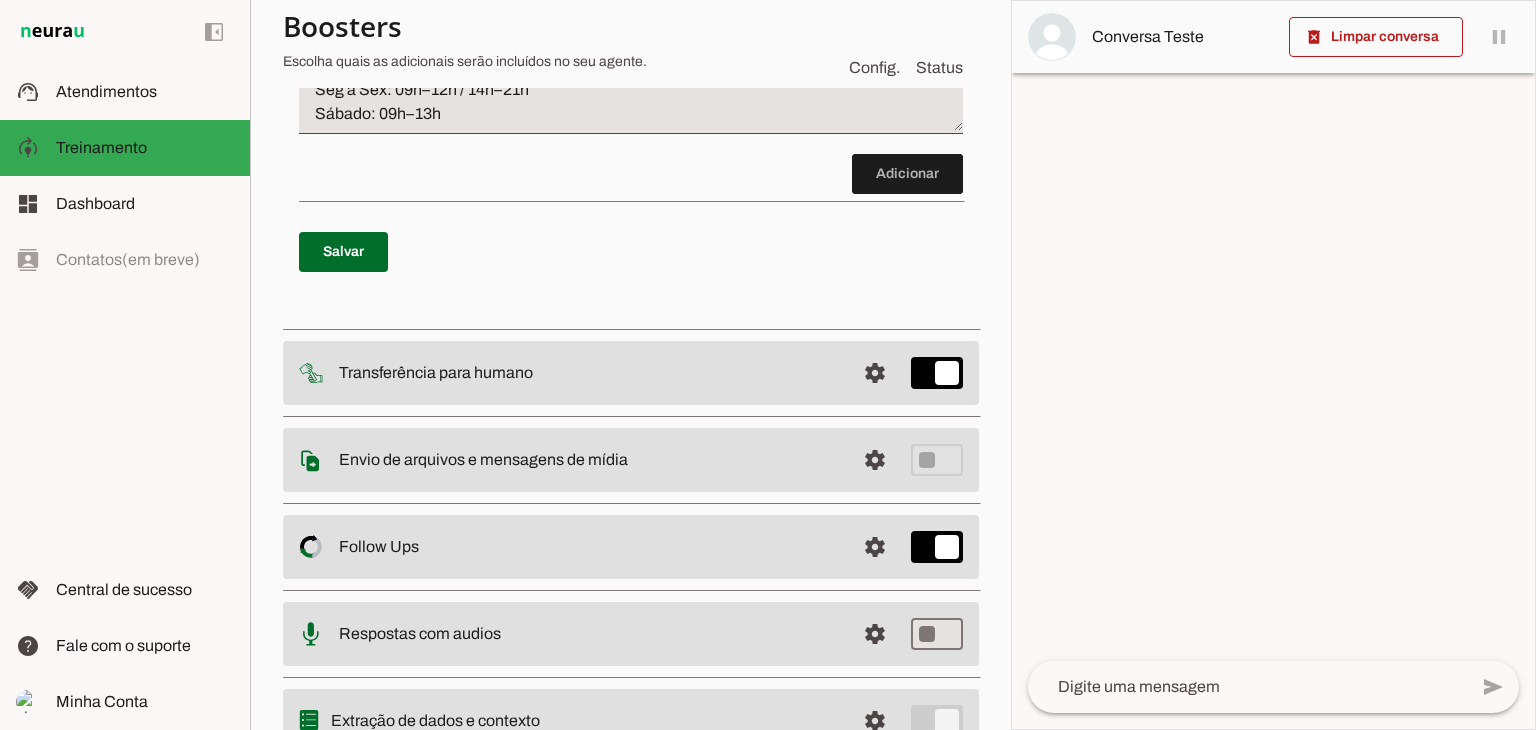scroll, scrollTop: 2448, scrollLeft: 0, axis: vertical 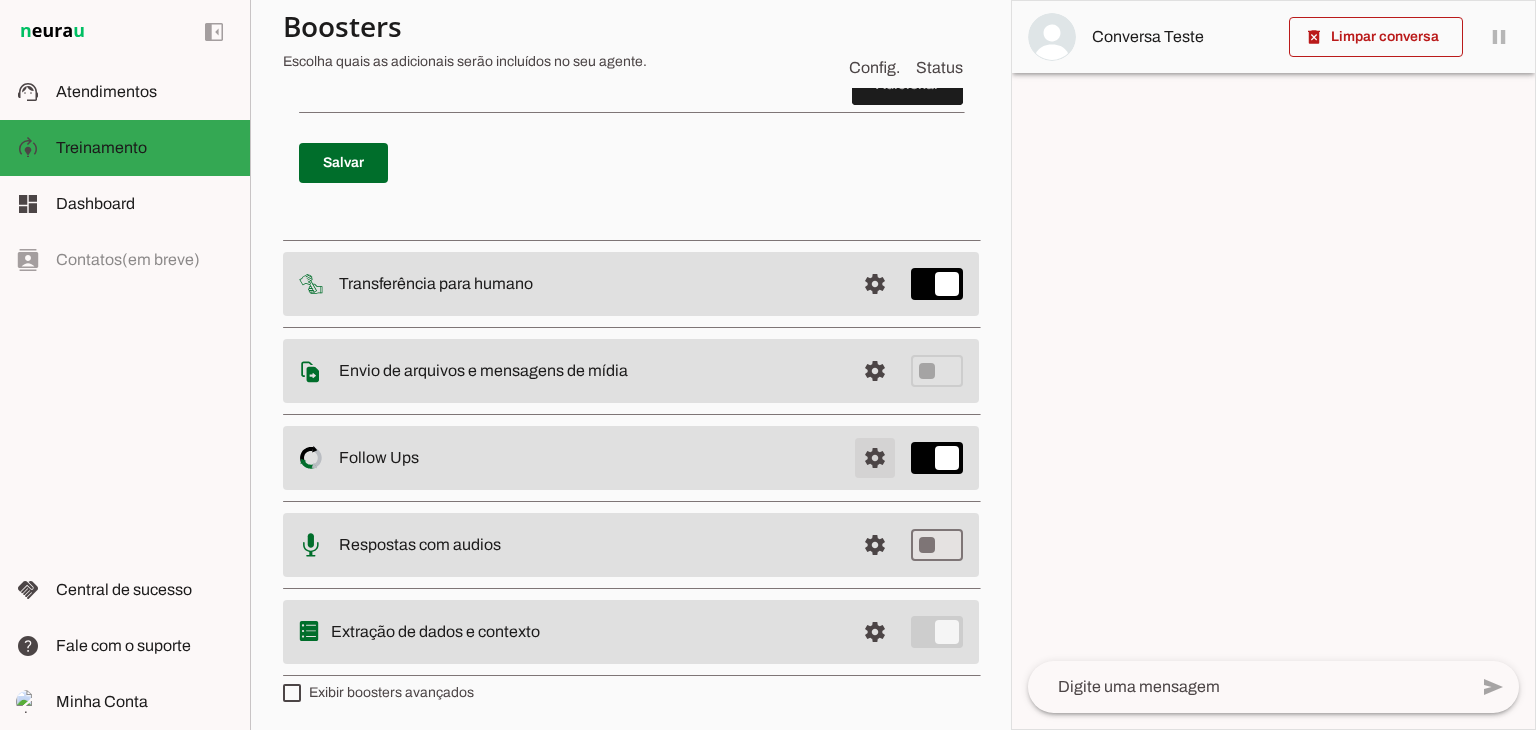click at bounding box center [875, -2163] 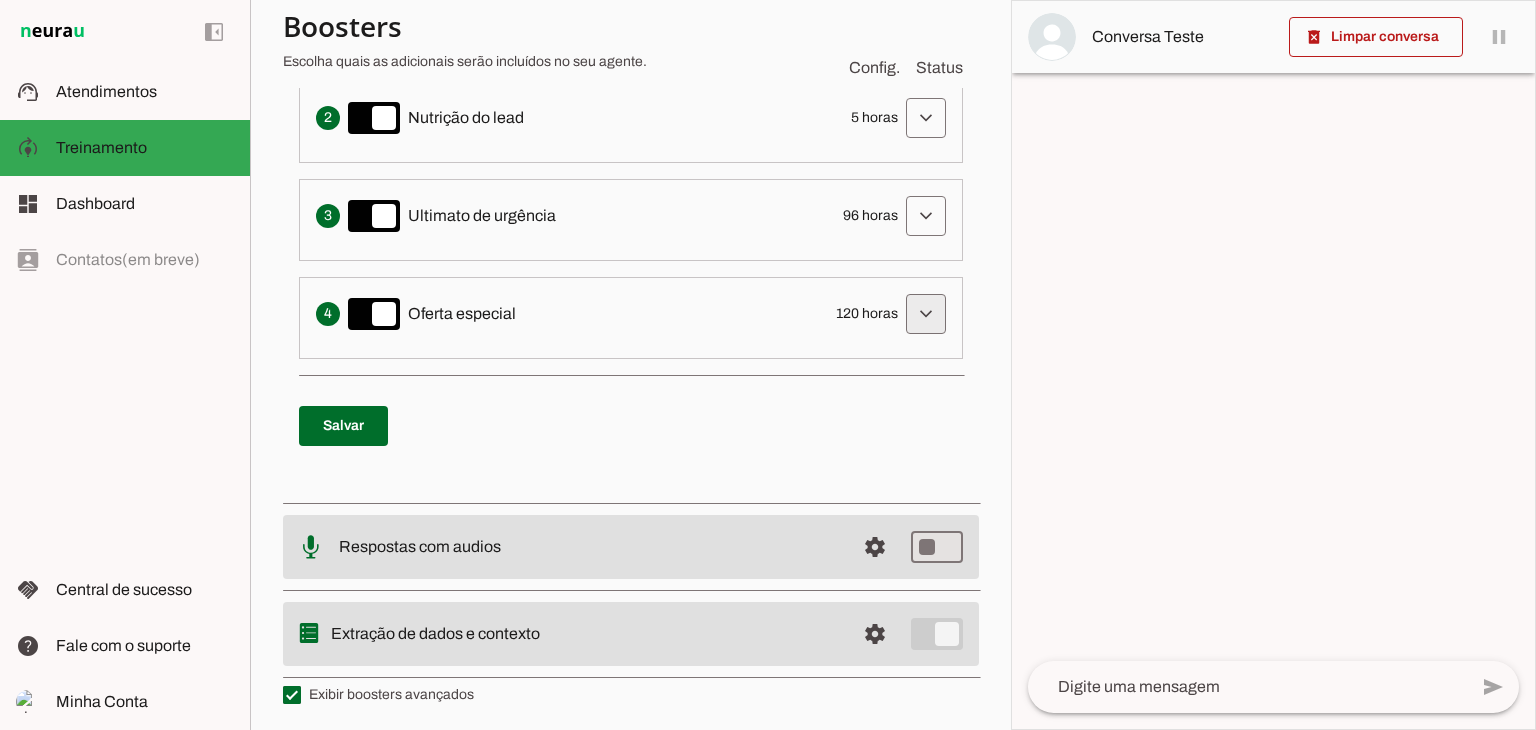 scroll, scrollTop: 501, scrollLeft: 0, axis: vertical 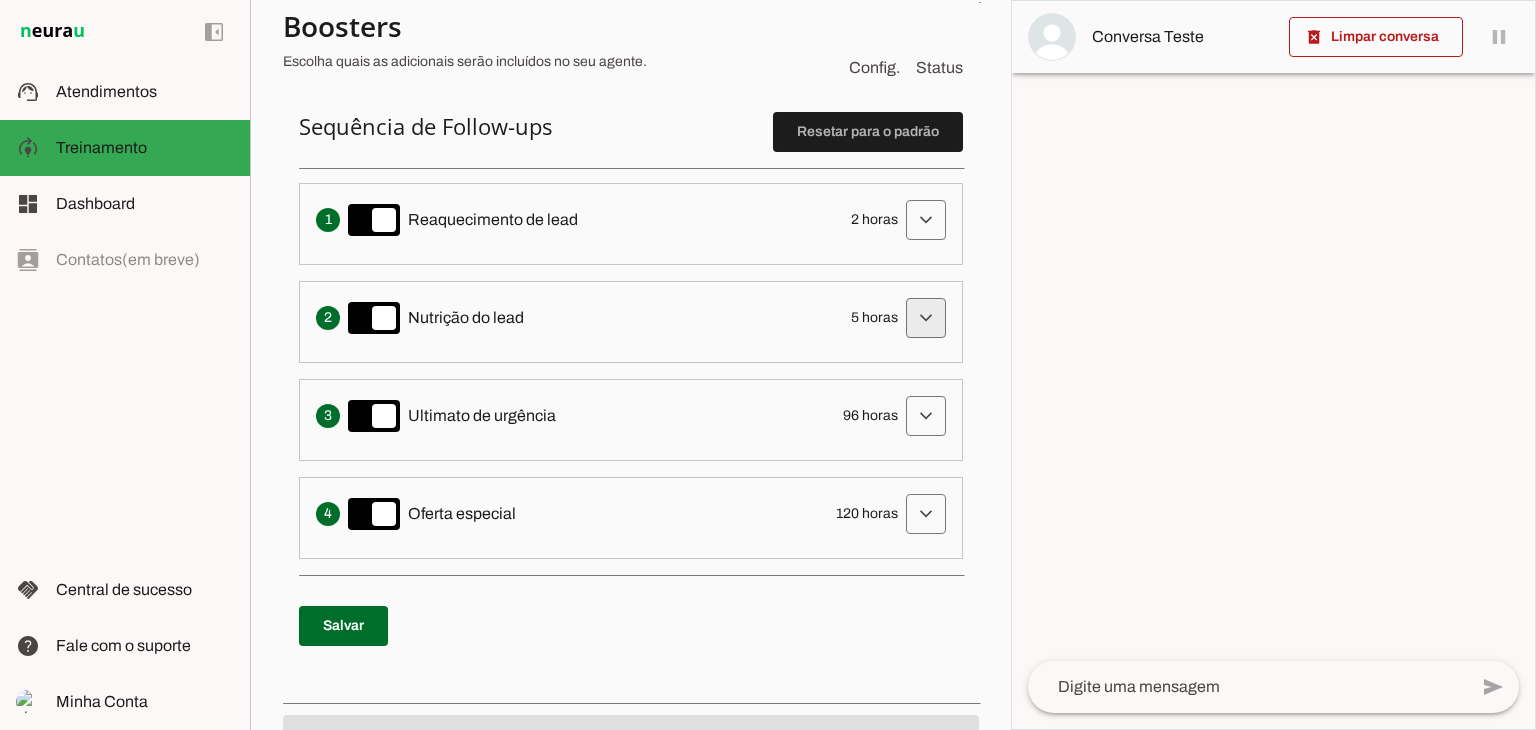 click at bounding box center (926, 220) 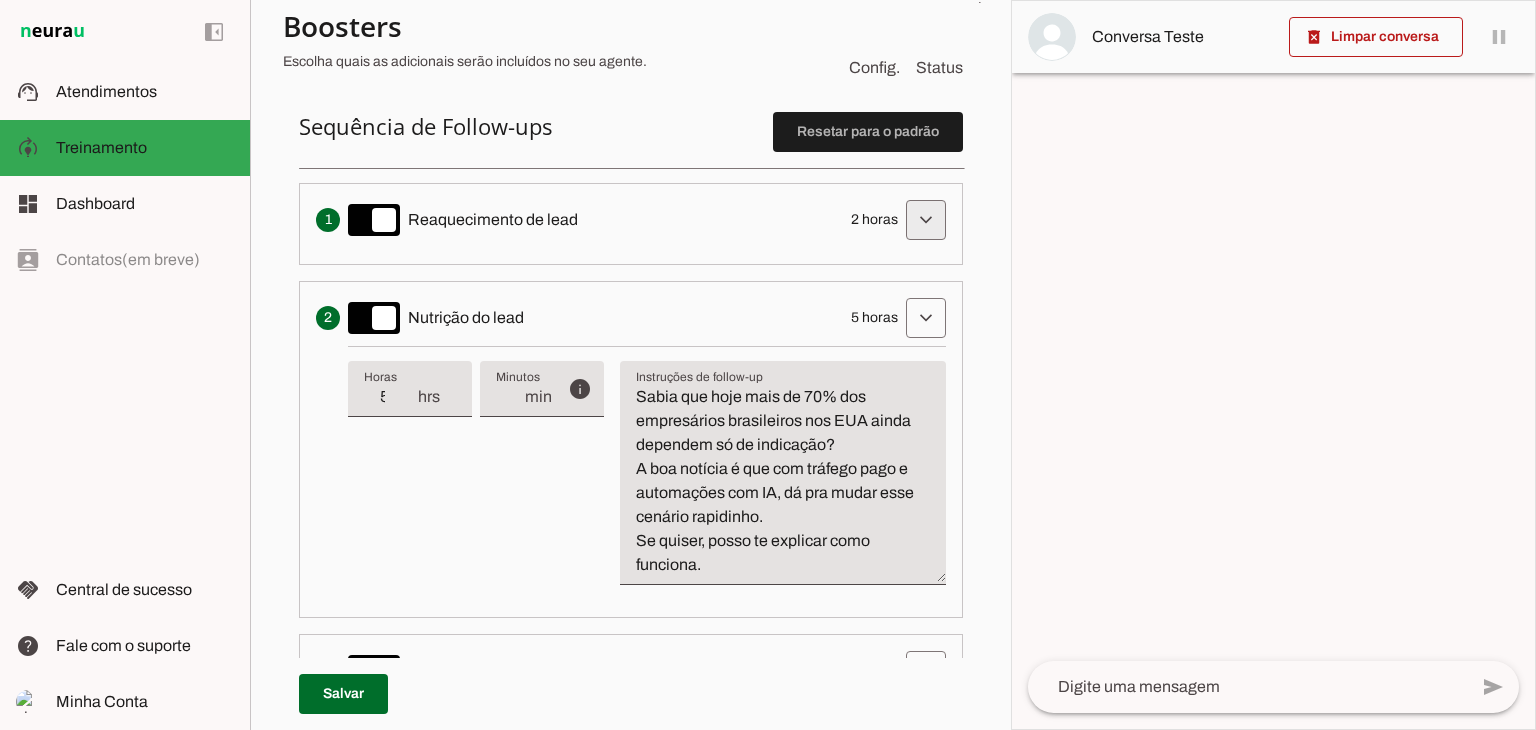 click at bounding box center (926, 220) 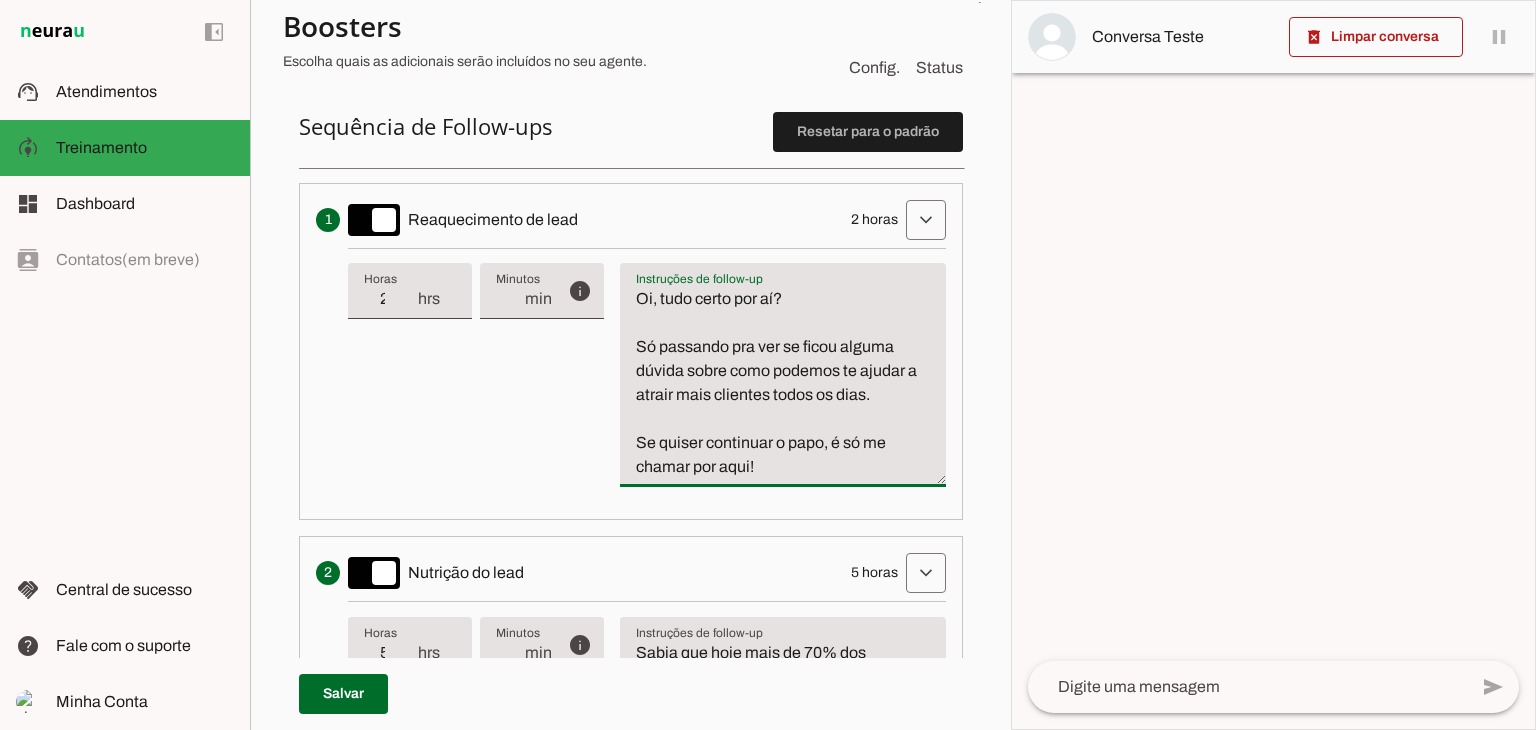 drag, startPoint x: 633, startPoint y: 298, endPoint x: 800, endPoint y: 473, distance: 241.89667 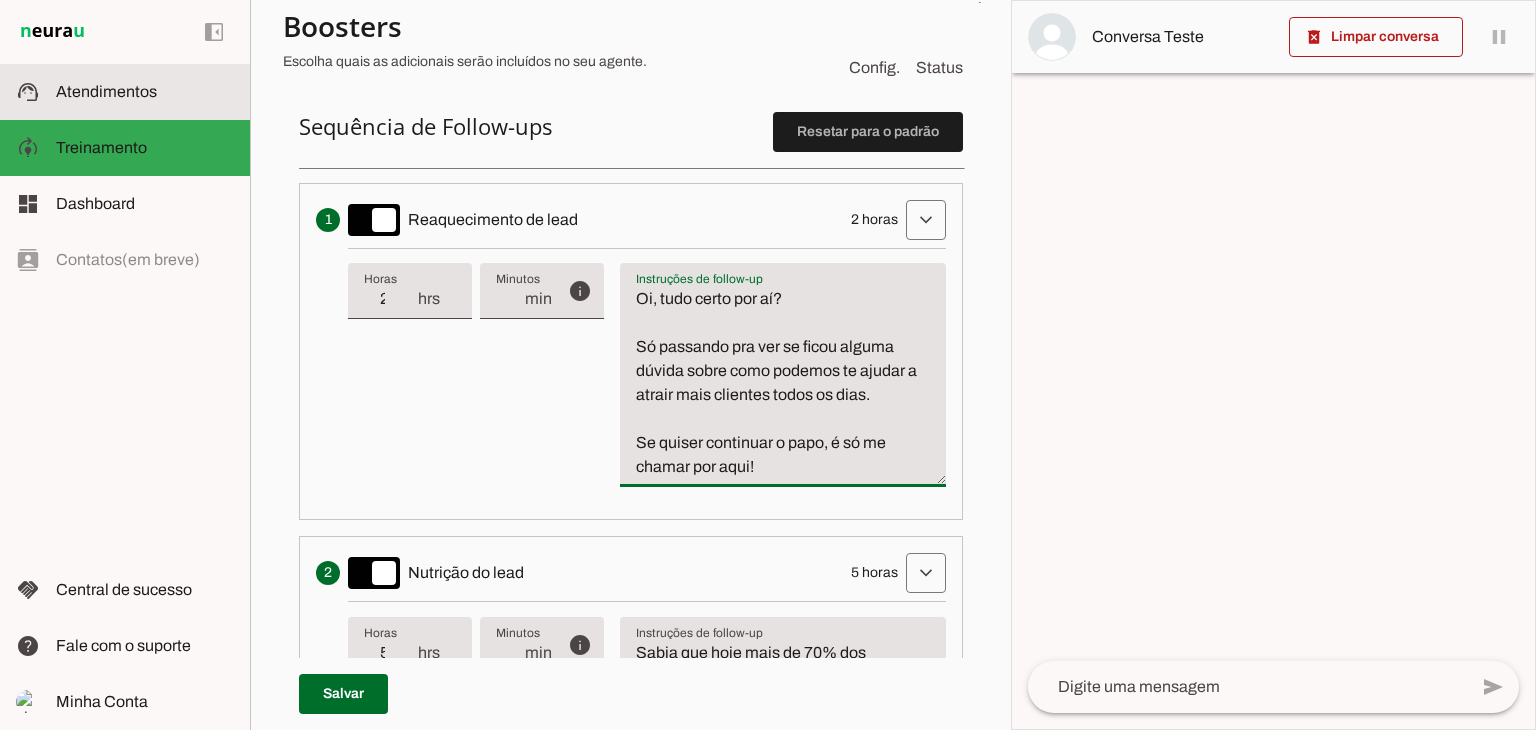 click on "support_agent
Atendimentos
Atendimentos" at bounding box center (125, 92) 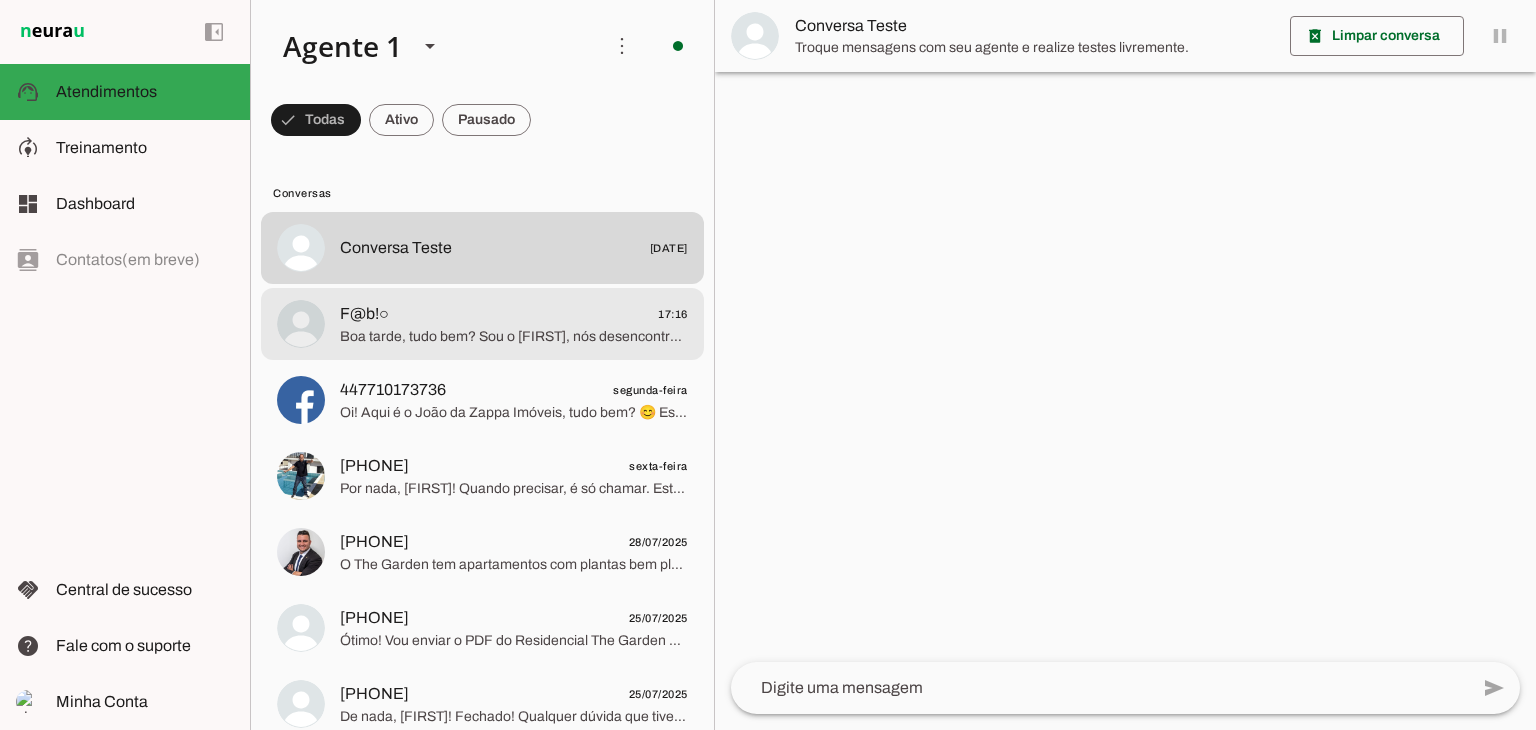 click on "Boa tarde, tudo bem?
Sou o [FIRST], nós desencontramos... Podemos conversar um pouco sobre essa oportunidade para eu direcionar voce da melhor forma.
Você teria 15/20 minutos com um dos nossos técnicos, pode ser?" 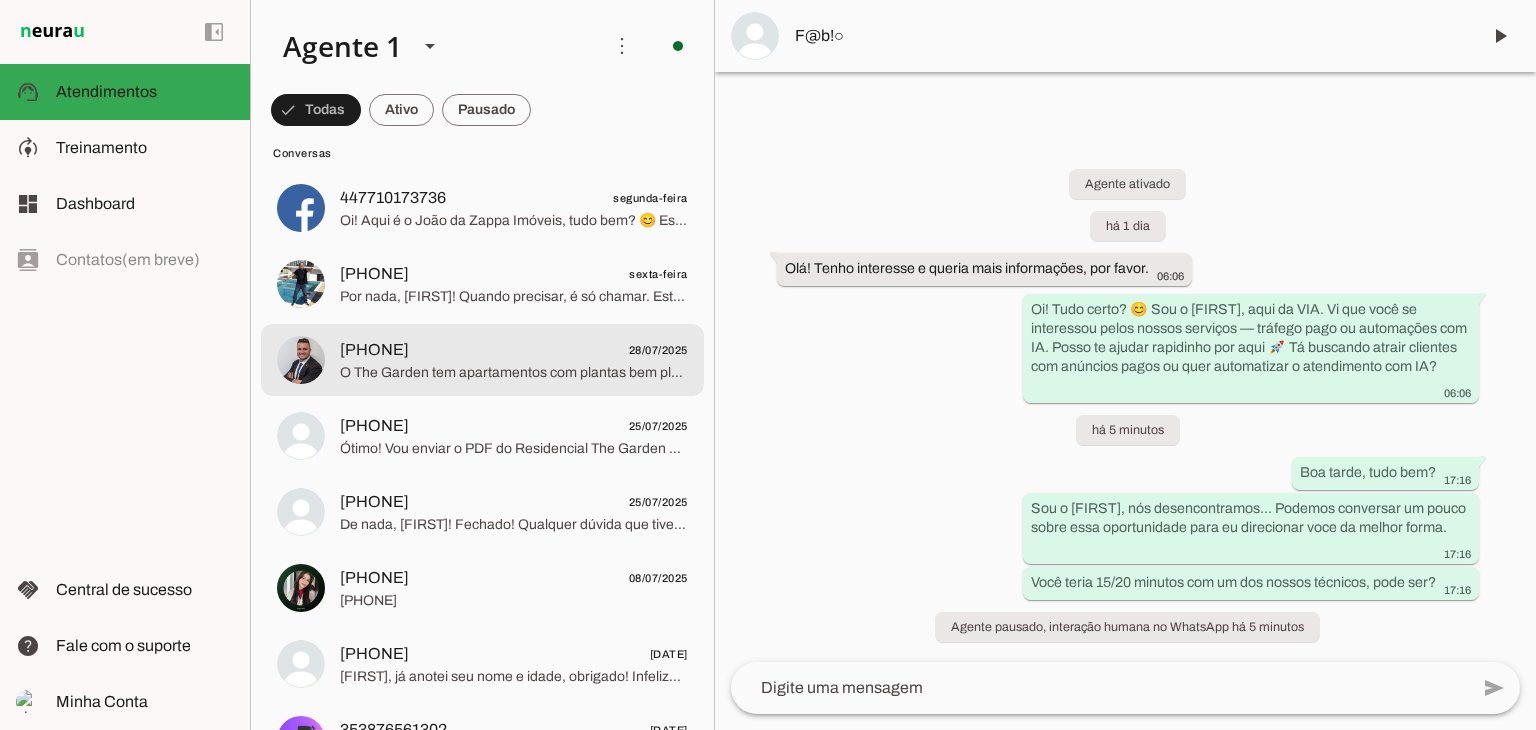 scroll, scrollTop: 200, scrollLeft: 0, axis: vertical 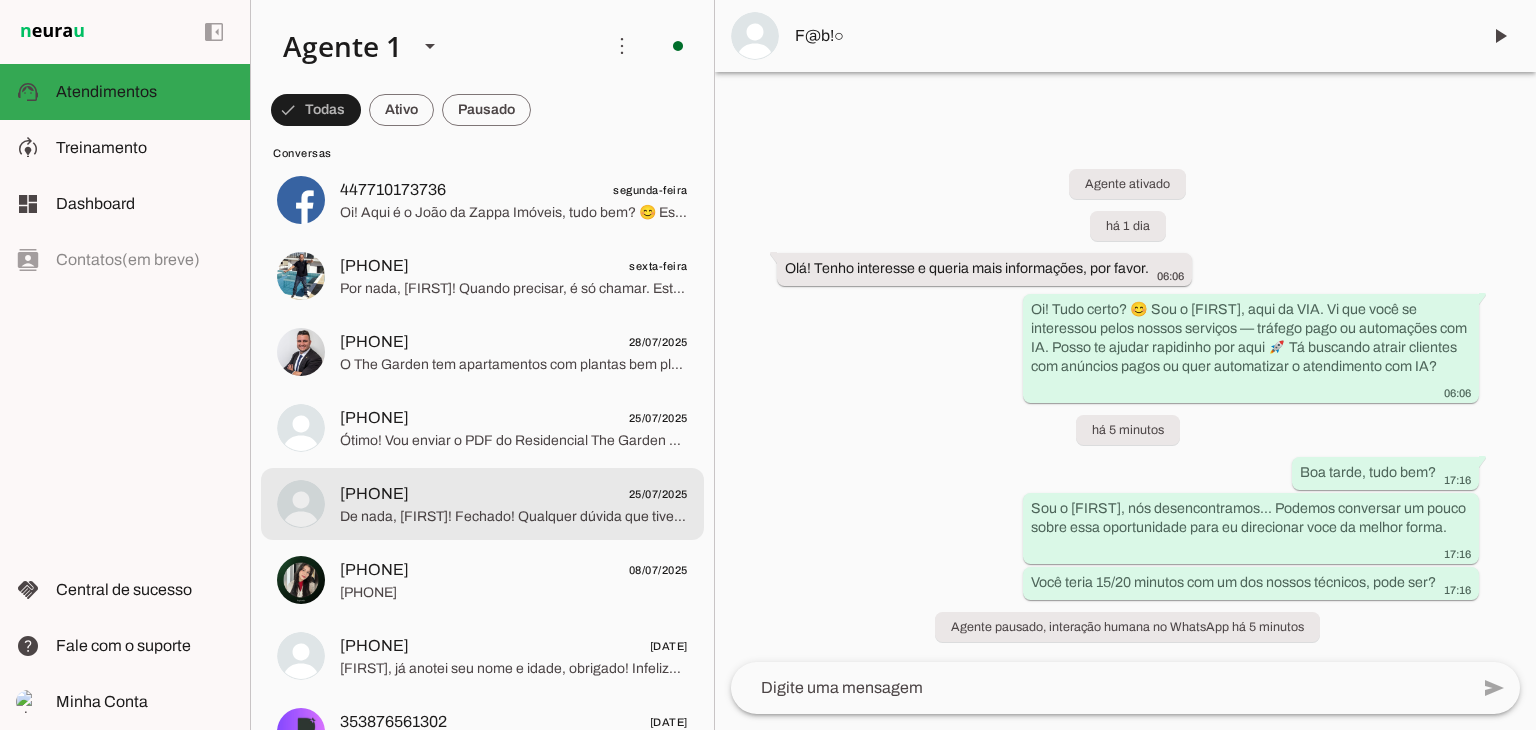 click on "[PHONE]
[DATE]
De nada, [FIRST]! Fechado!
Qualquer dúvida que tiver, é só me chamar por aqui, tá bom?
Tenha um ótimo dia!" at bounding box center [482, 48] 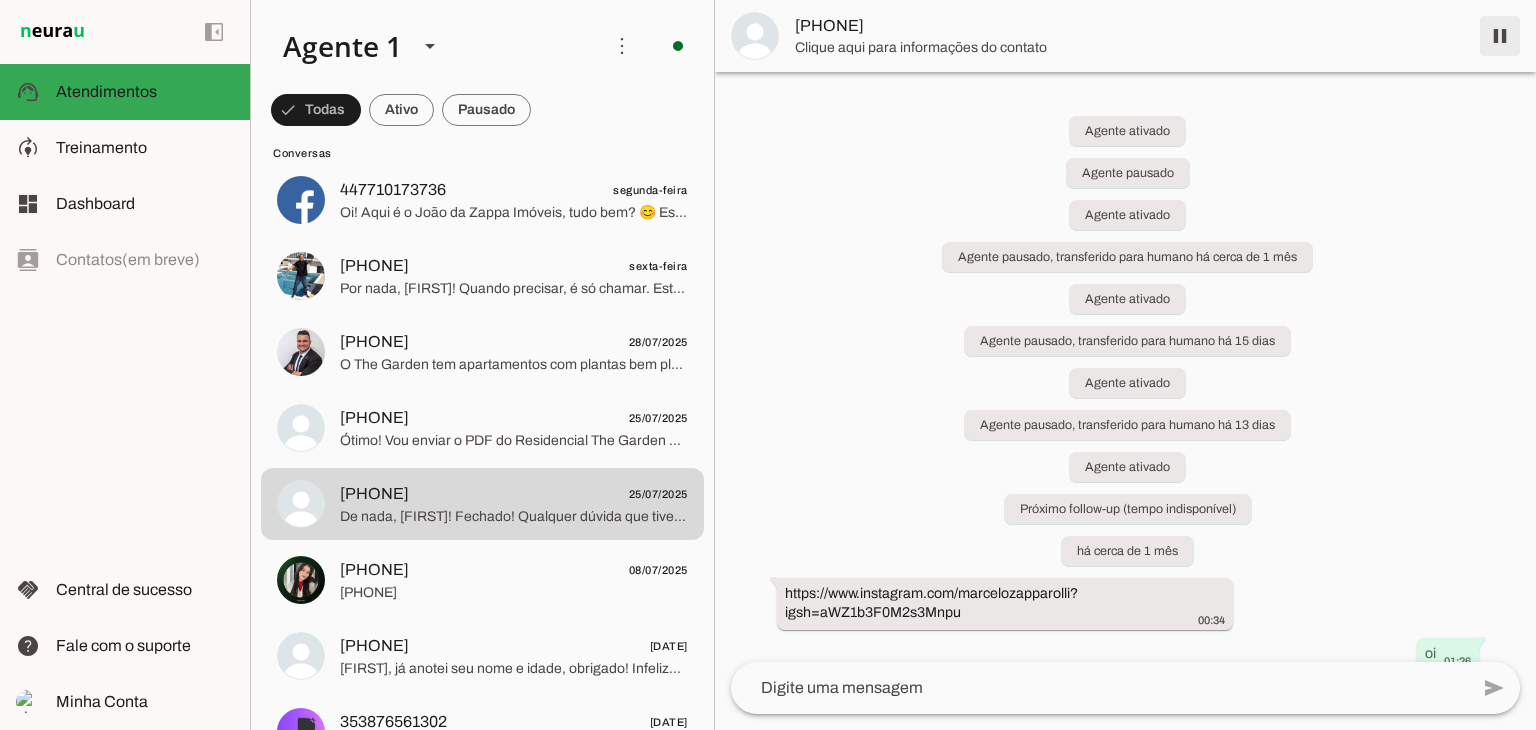 click at bounding box center [1500, 36] 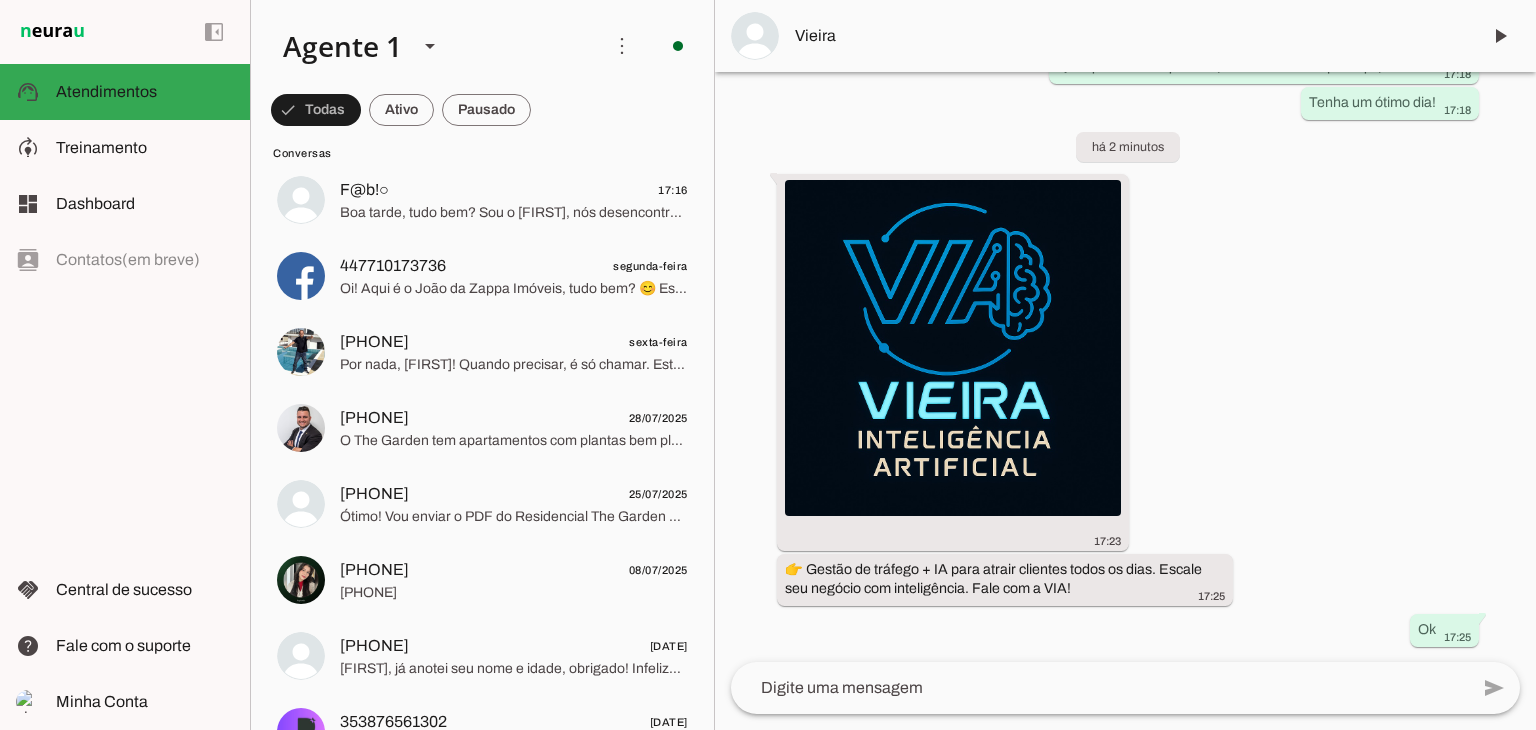 scroll, scrollTop: 15700, scrollLeft: 0, axis: vertical 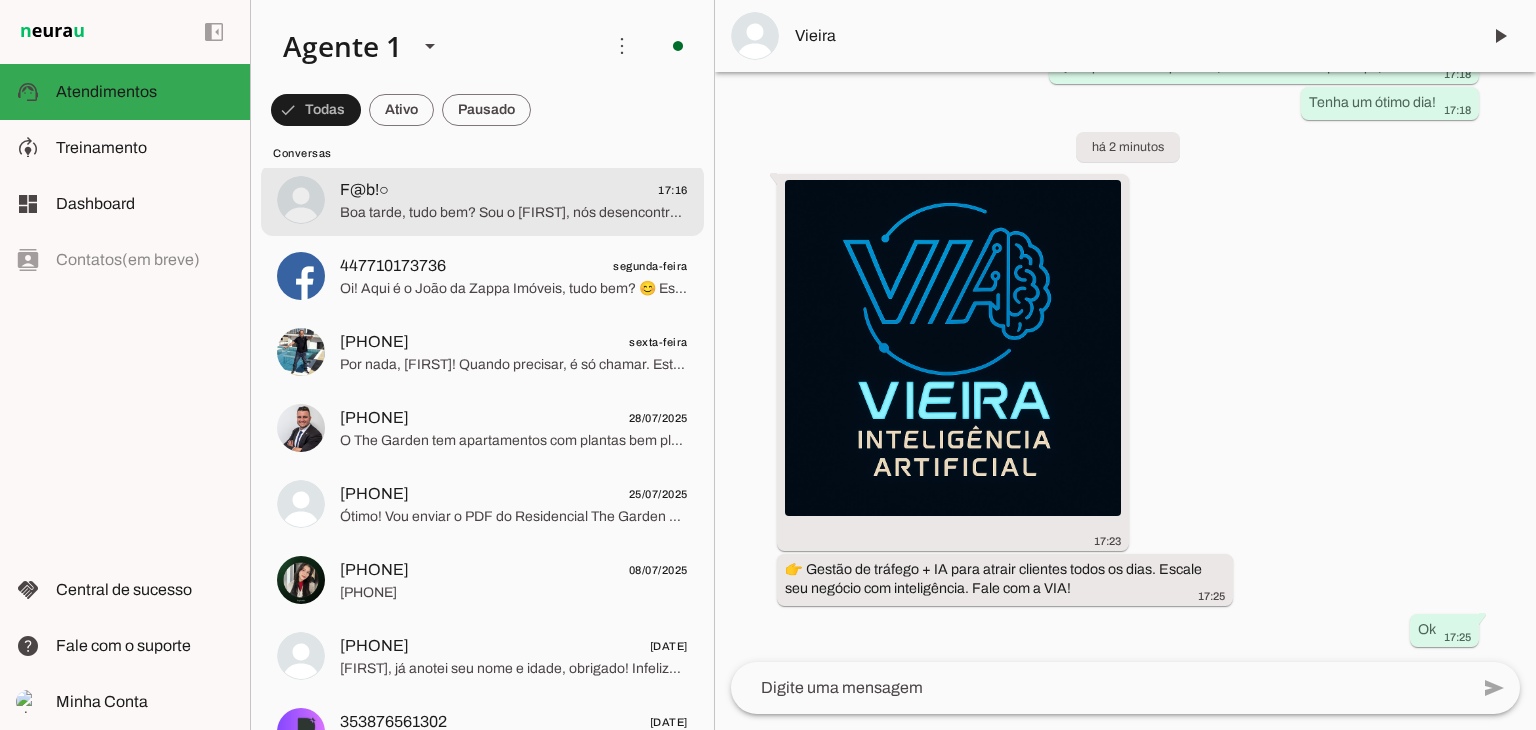 click on "F@b!○
[TIME]" 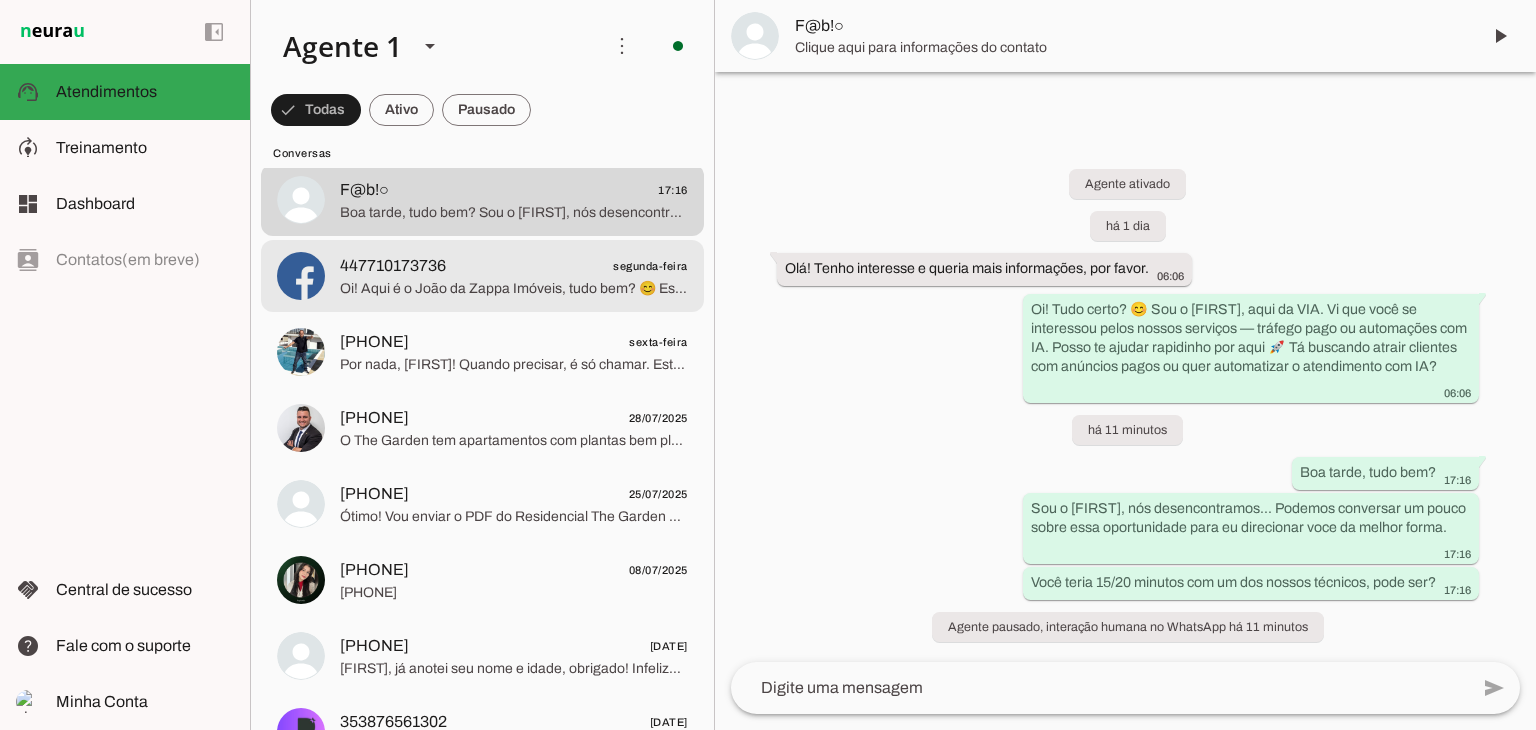 click on "[PHONE]
segunda-feira" 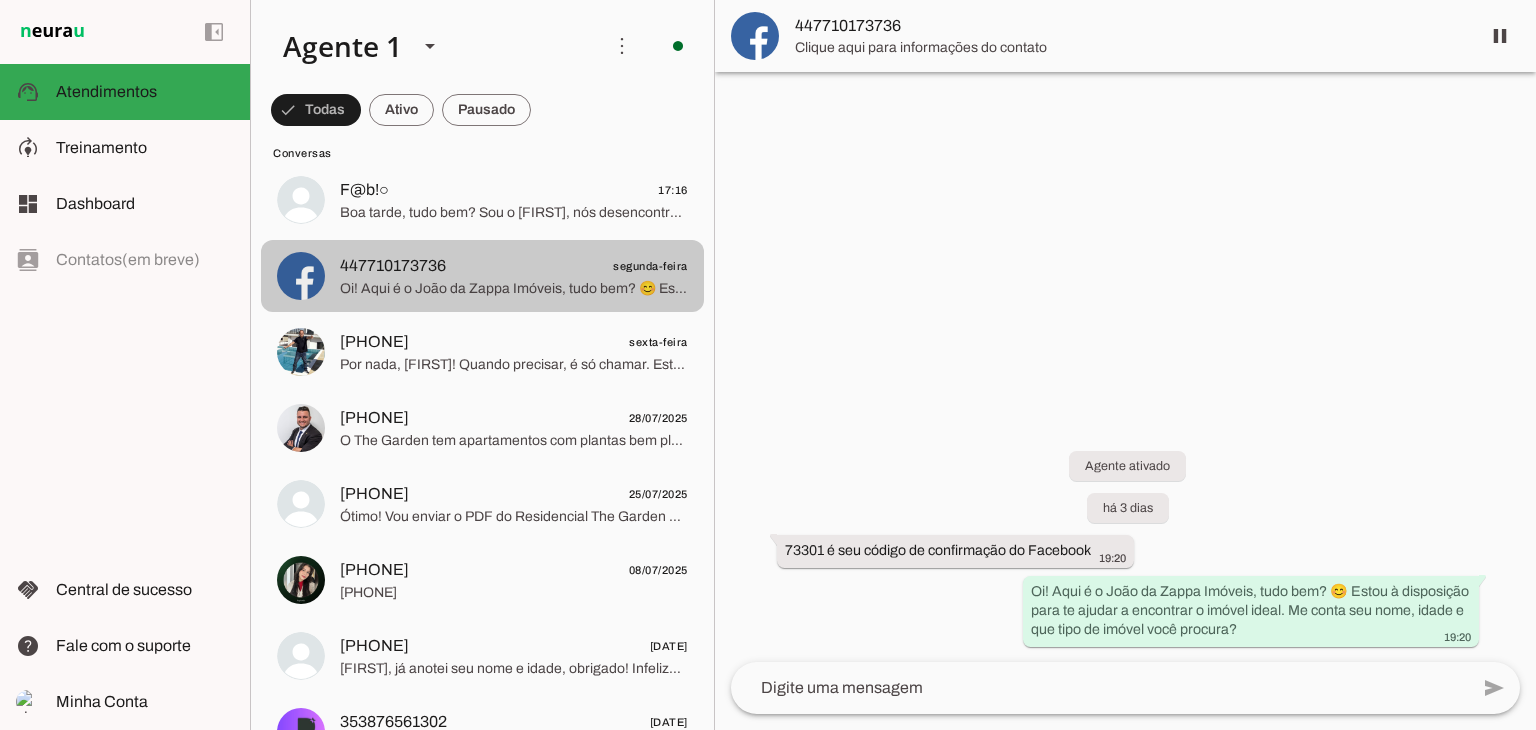 scroll, scrollTop: 0, scrollLeft: 0, axis: both 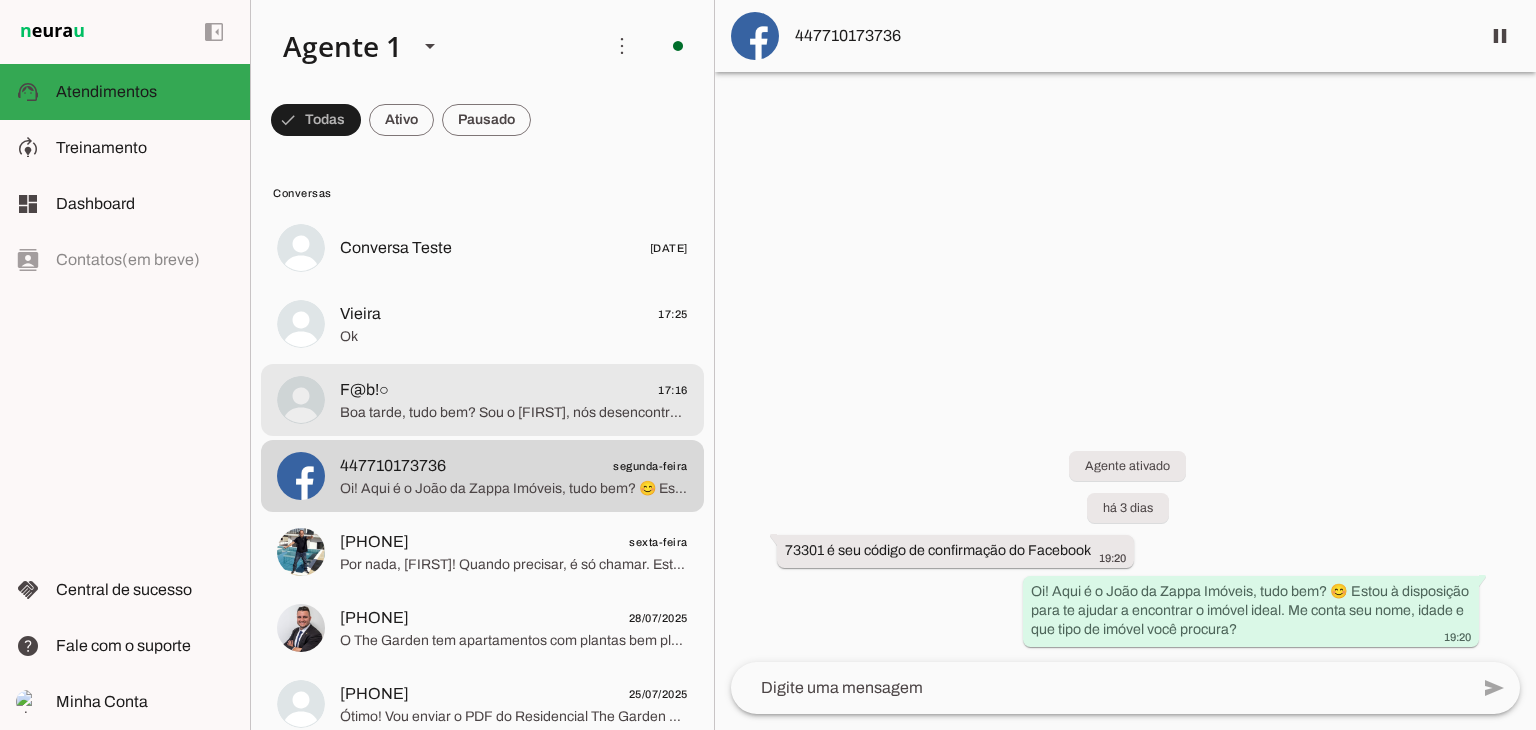 click on "Boa tarde, tudo bem?
Sou o [FIRST], nós desencontramos... Podemos conversar um pouco sobre essa oportunidade para eu direcionar voce da melhor forma.
Você teria 15/20 minutos com um dos nossos técnicos, pode ser?" 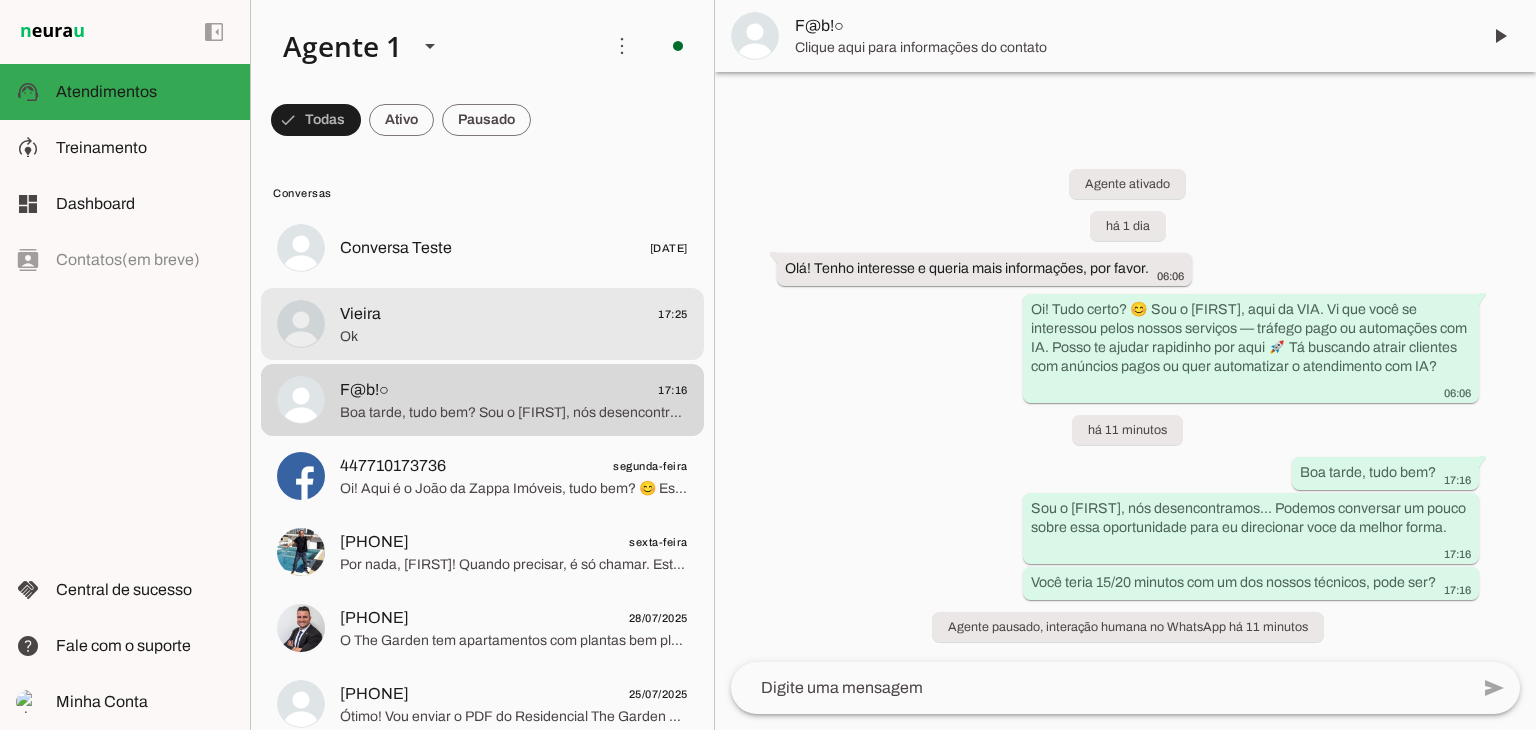 click on "Ok" 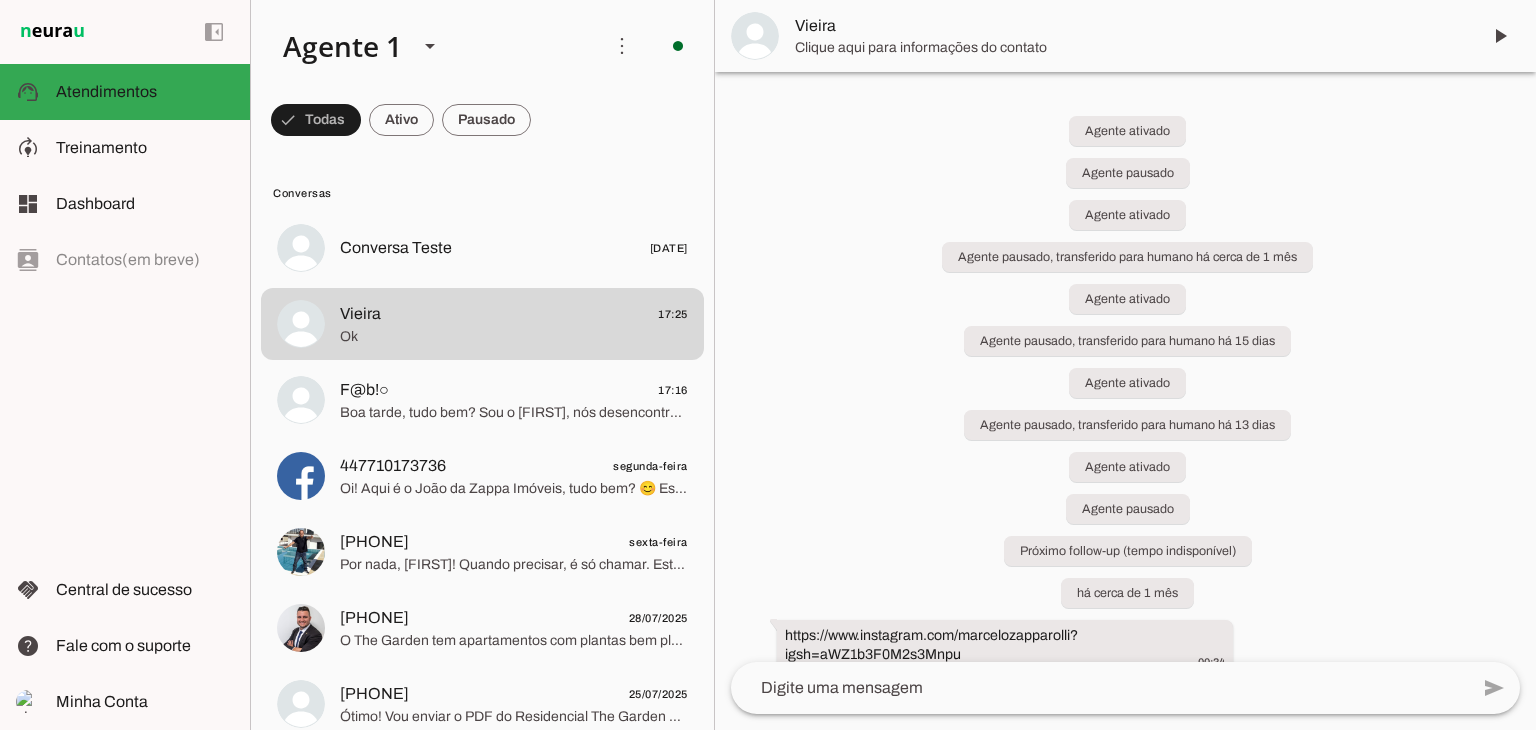 scroll, scrollTop: 15700, scrollLeft: 0, axis: vertical 